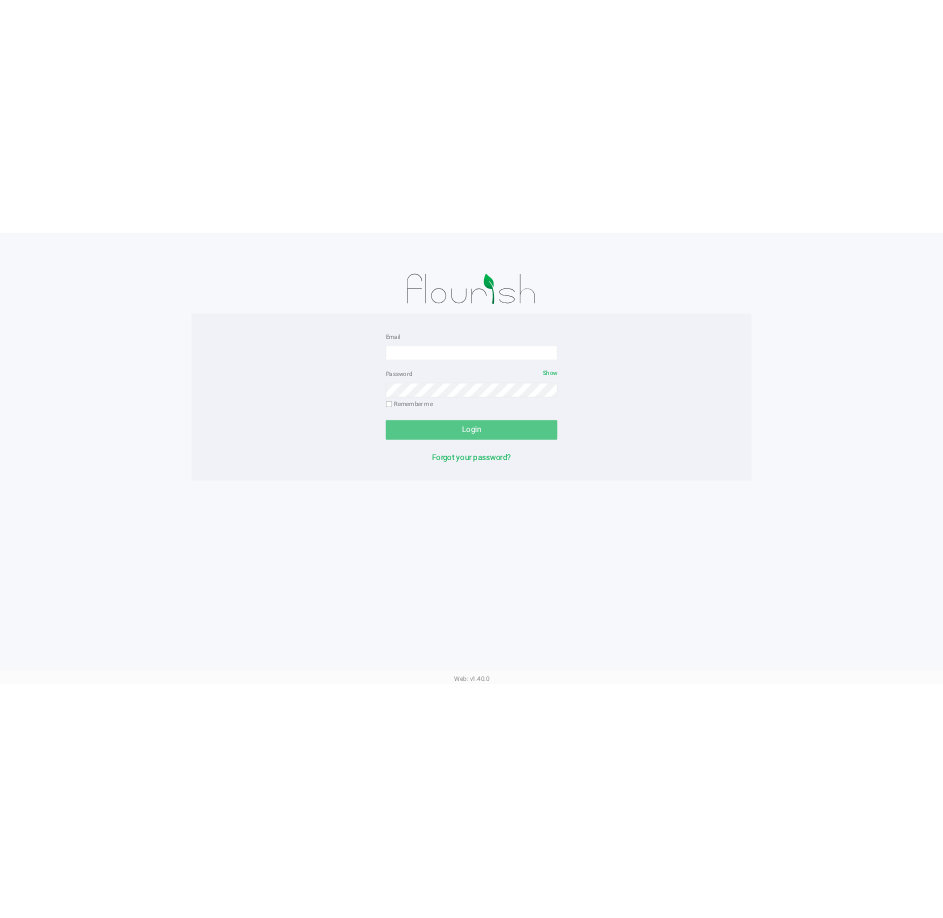scroll, scrollTop: 0, scrollLeft: 0, axis: both 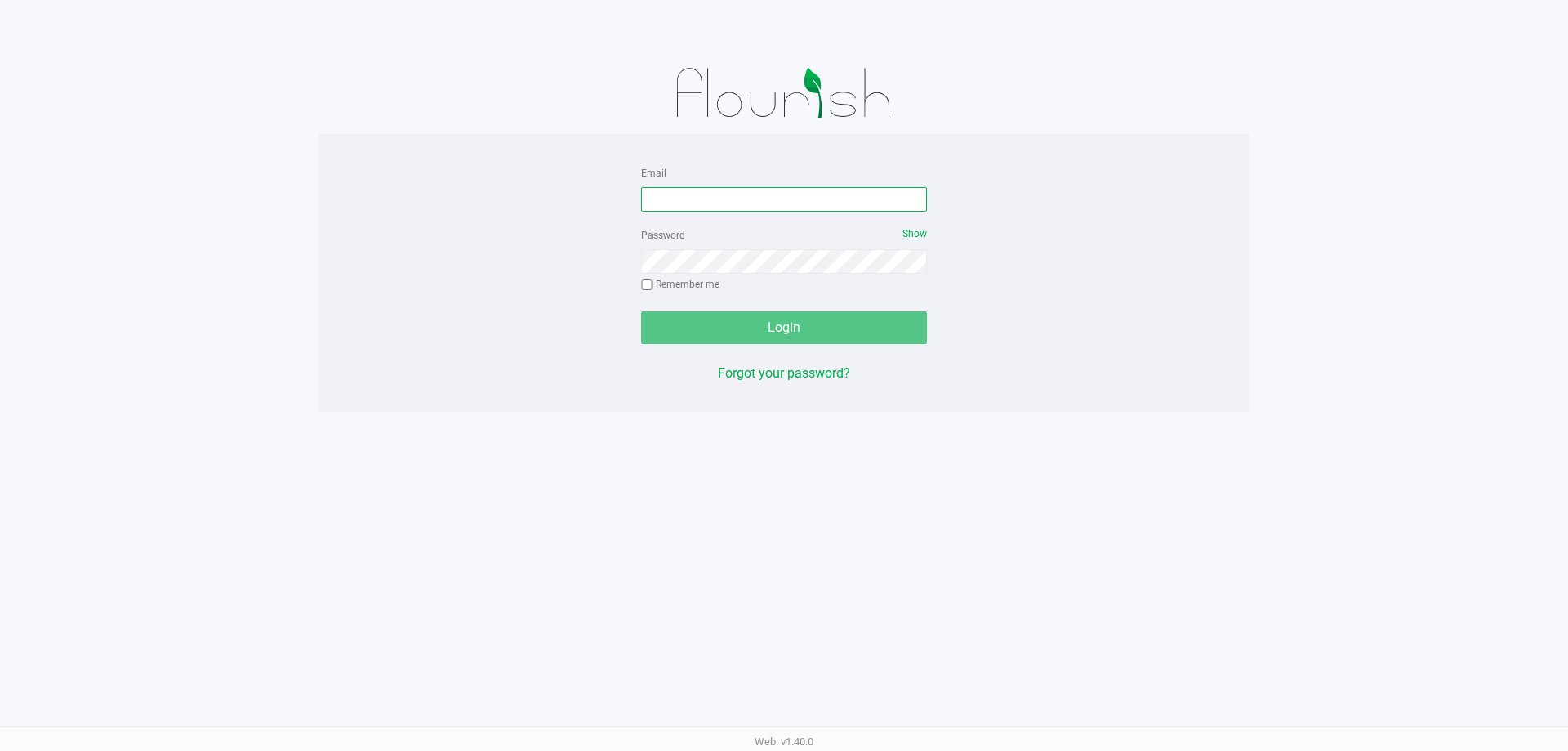 click on "Email" at bounding box center (784, 199) 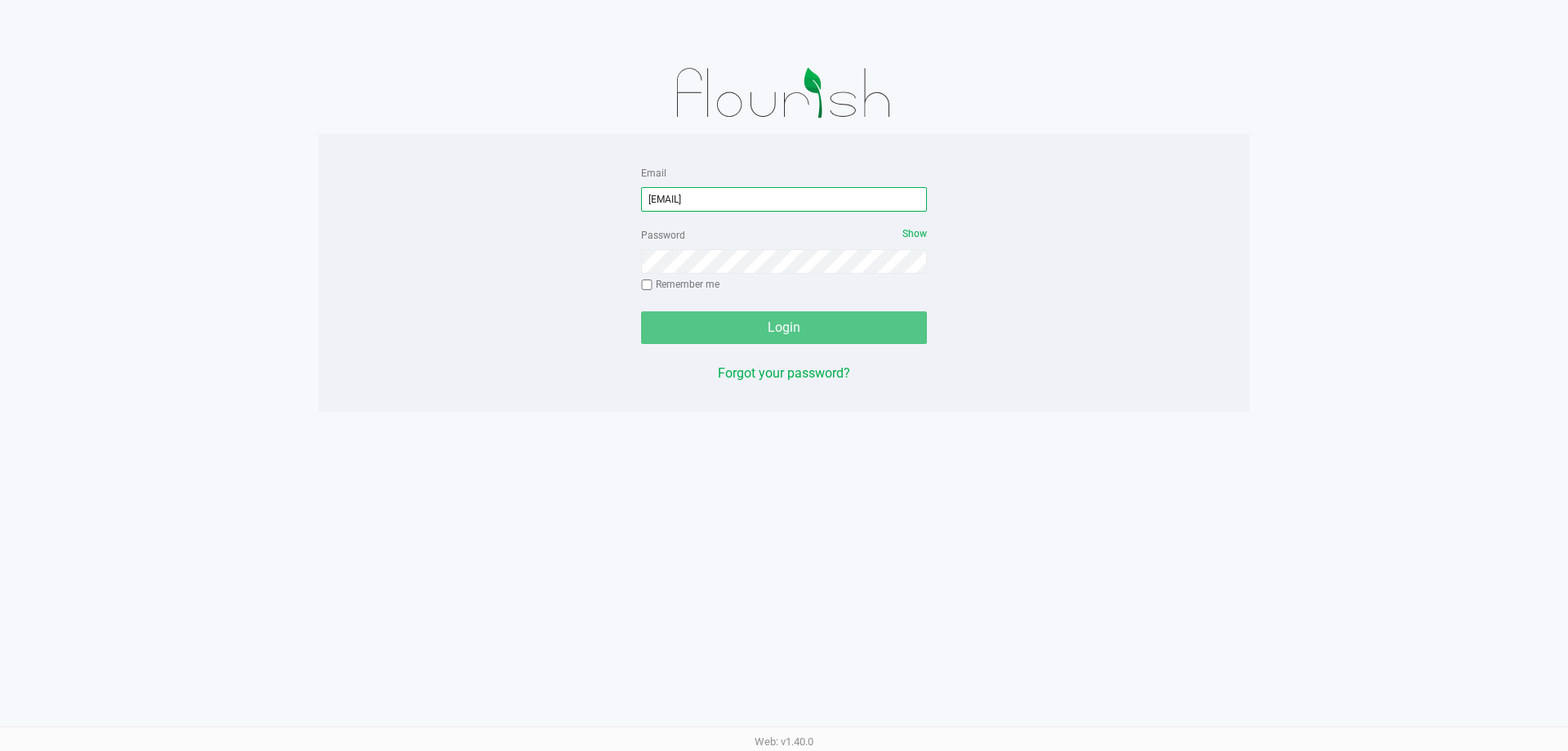 type on "Mhern@liveparallel.com" 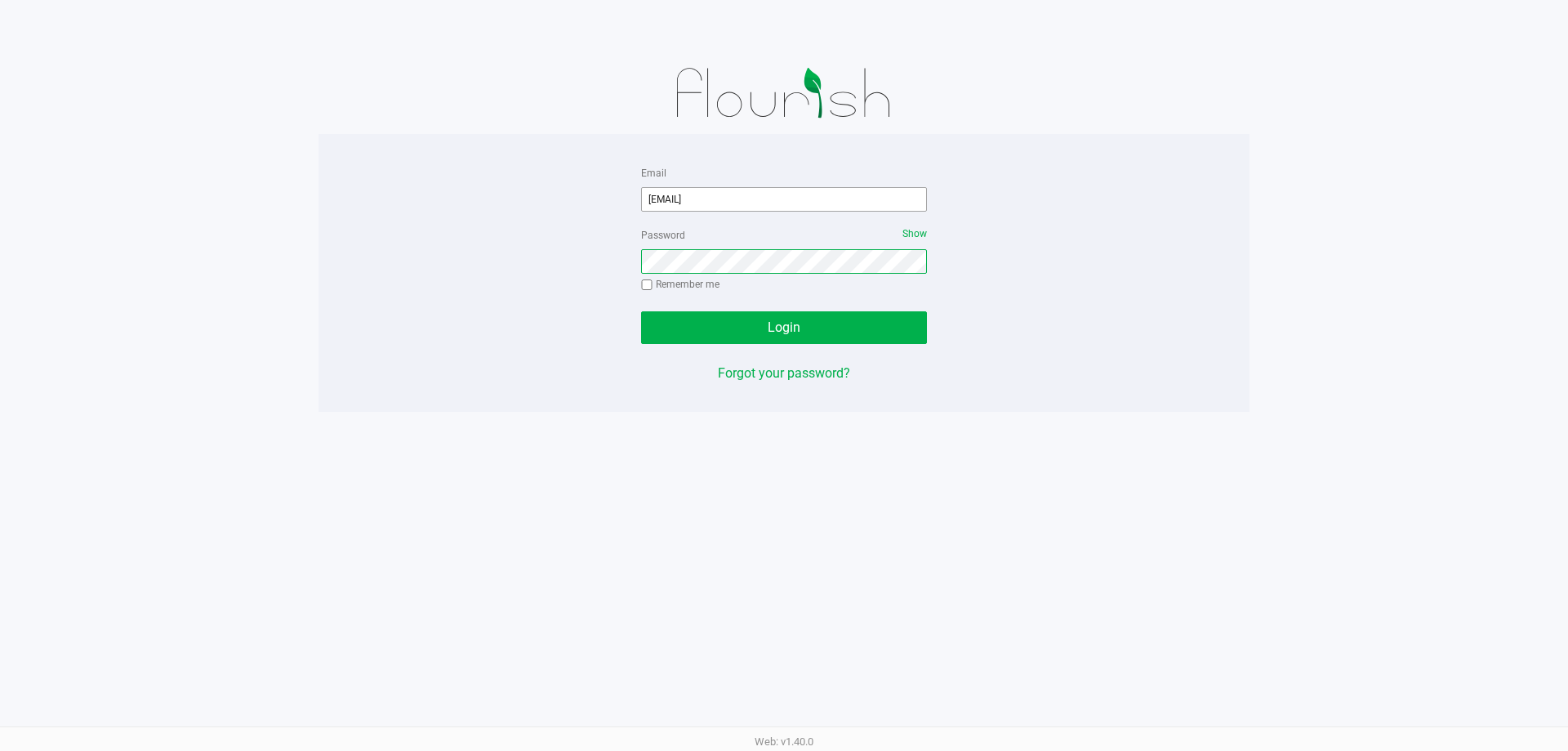 click on "Login" 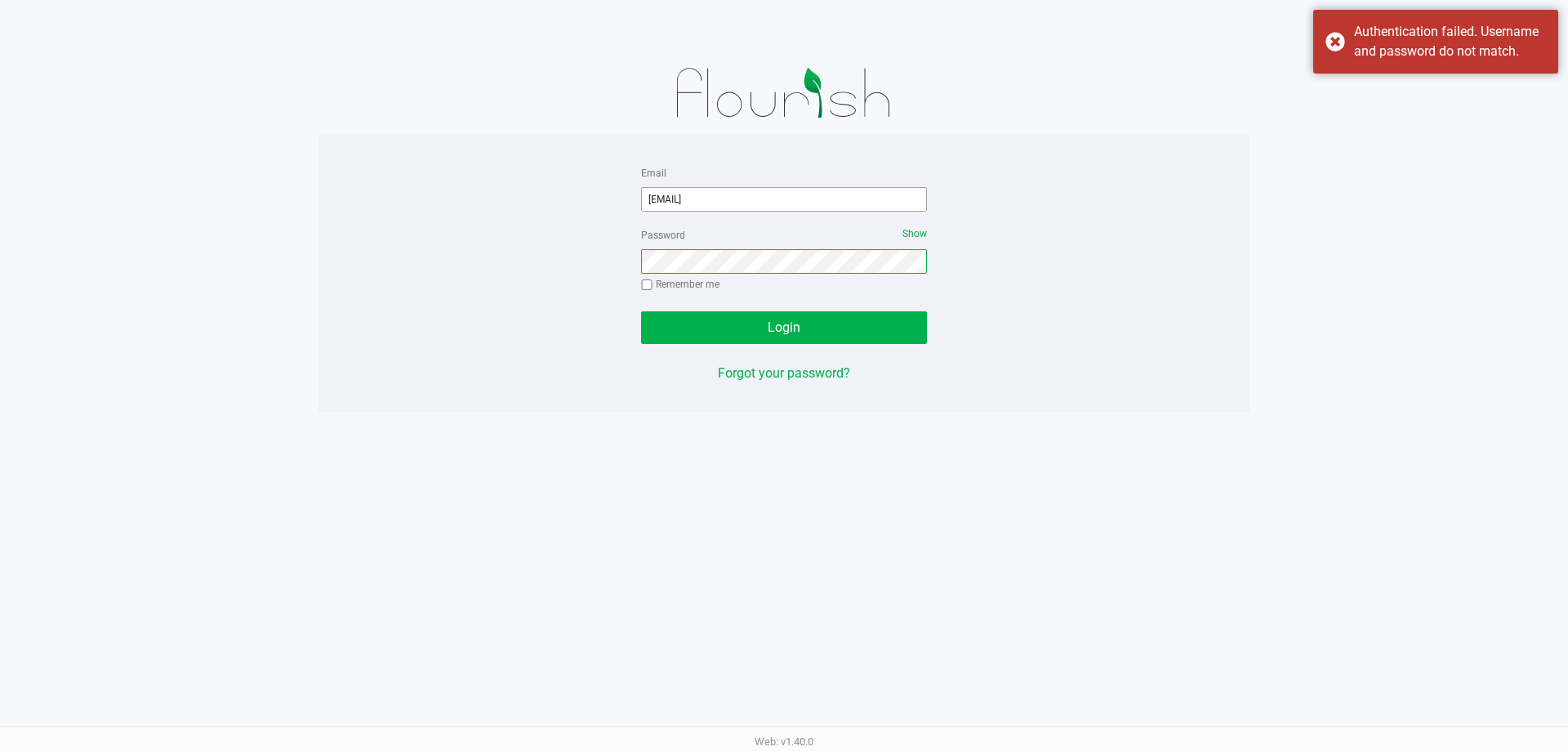 click on "Login" 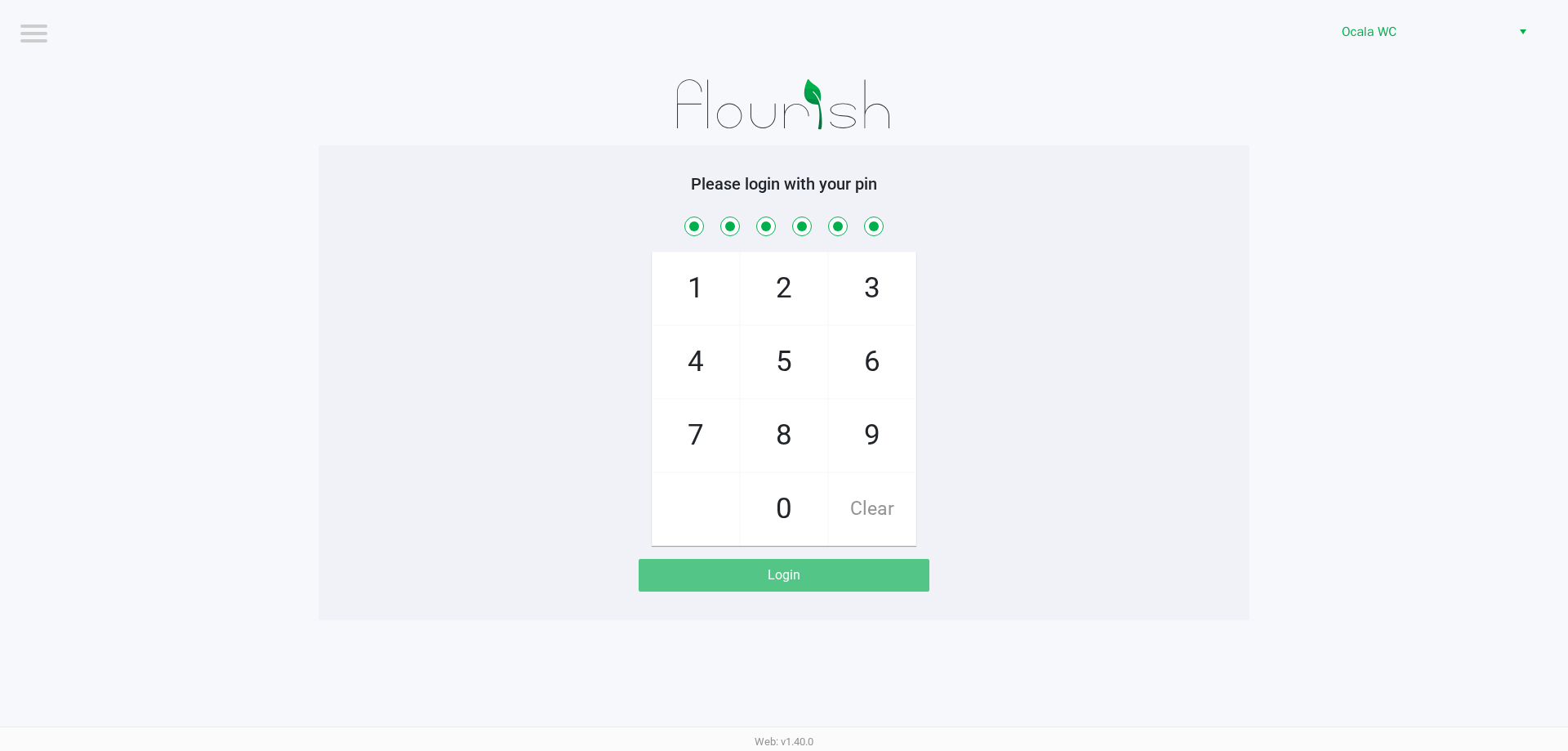 checkbox on "true" 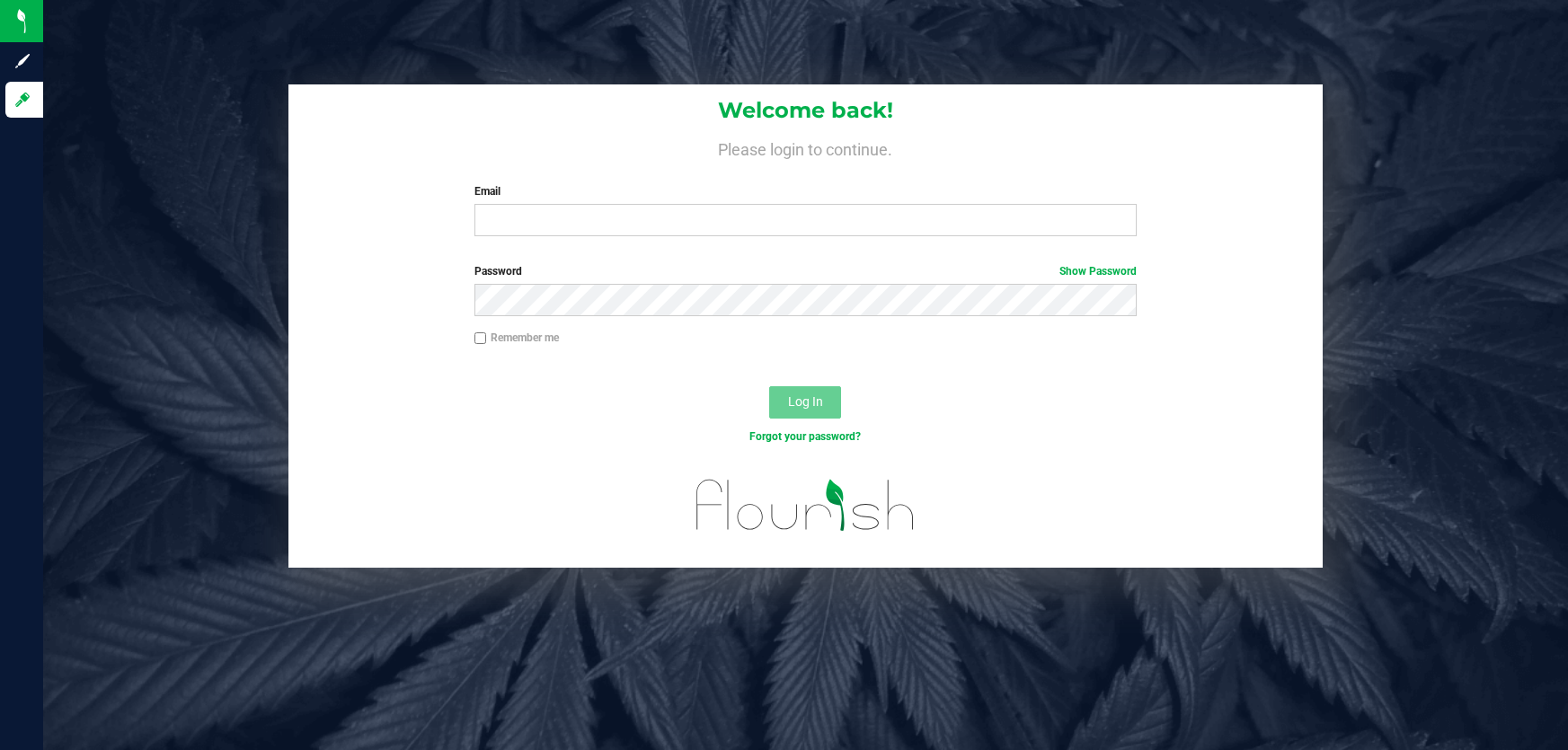 scroll, scrollTop: 0, scrollLeft: 0, axis: both 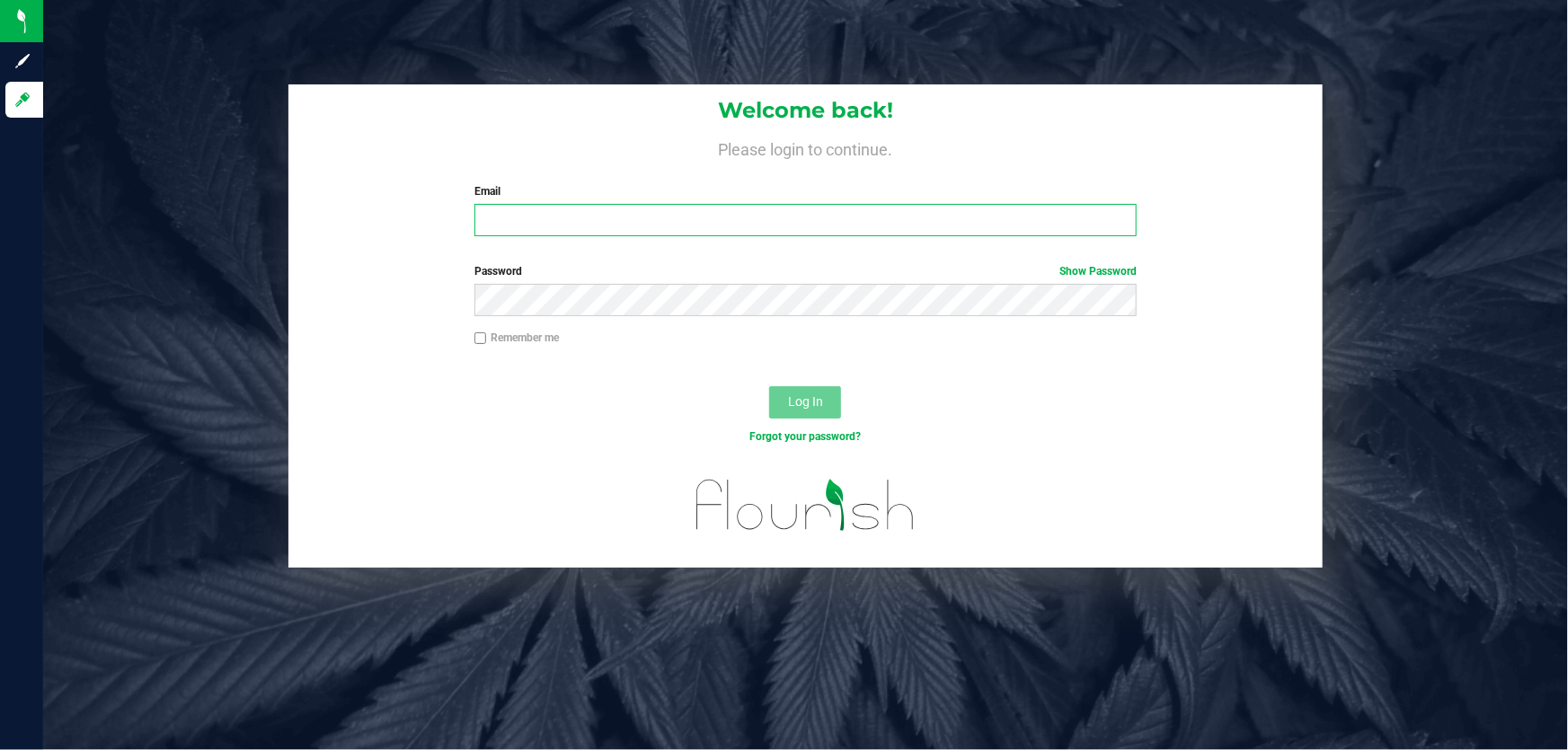 click on "Email" at bounding box center (806, 220) 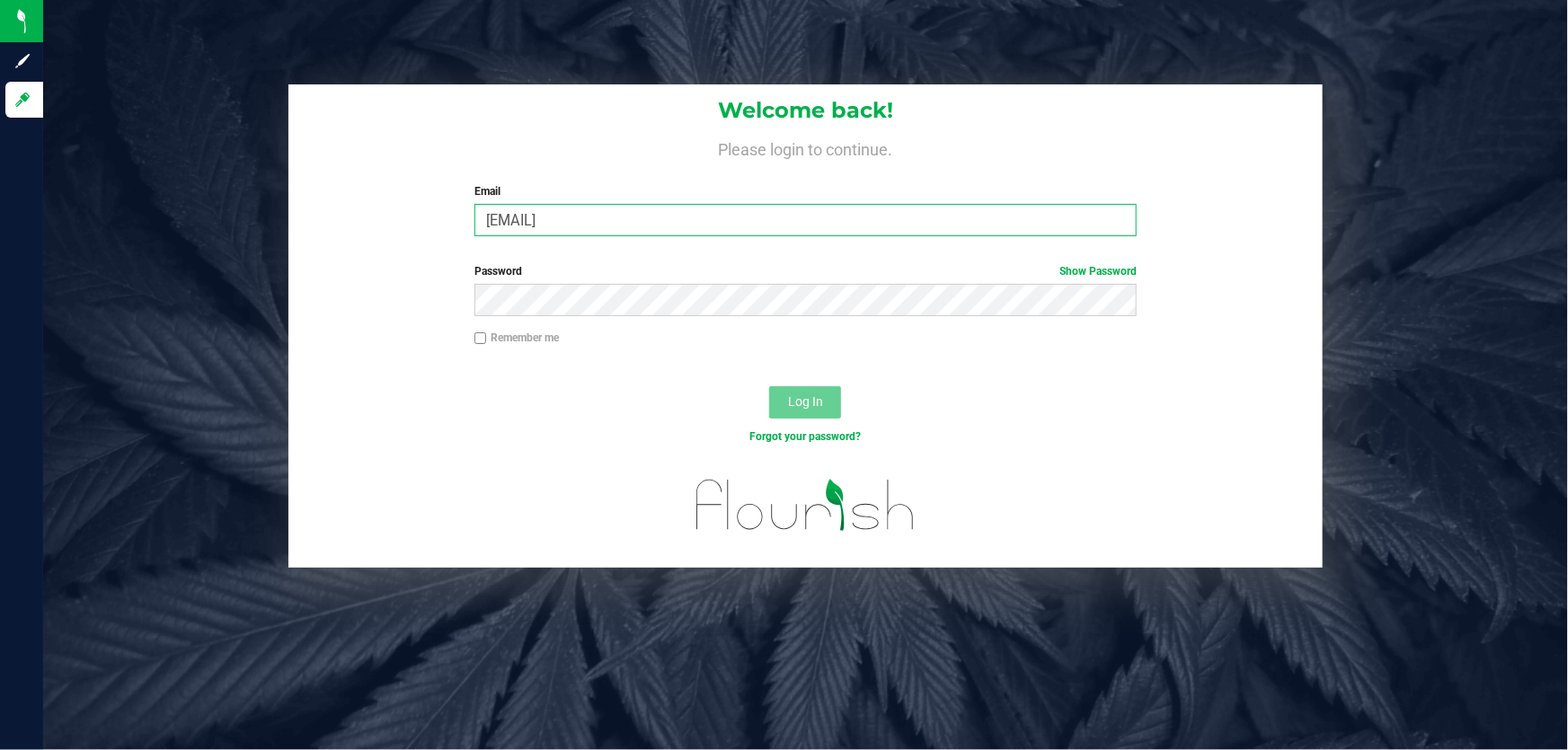 type on "[EMAIL]" 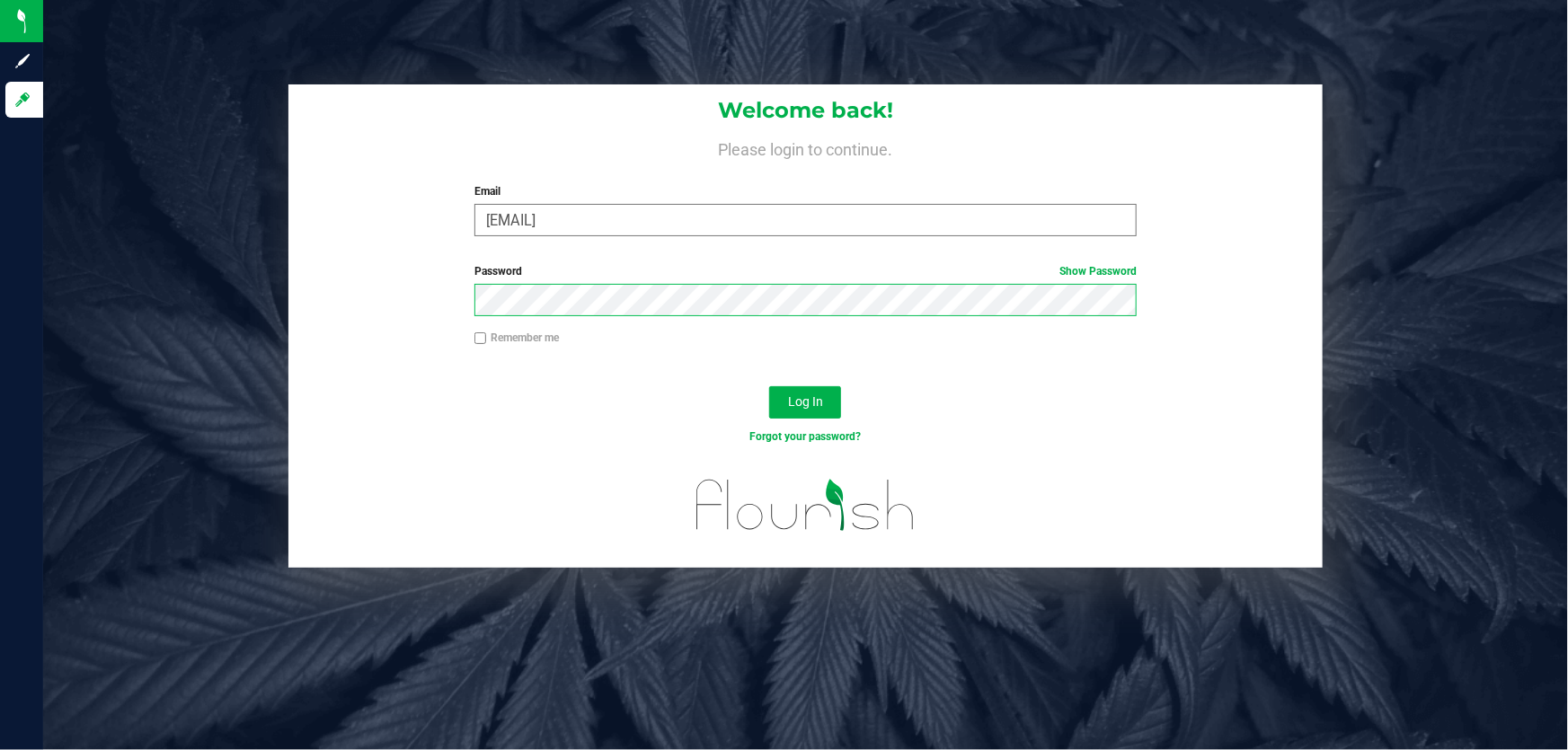 click on "Log In" at bounding box center (805, 402) 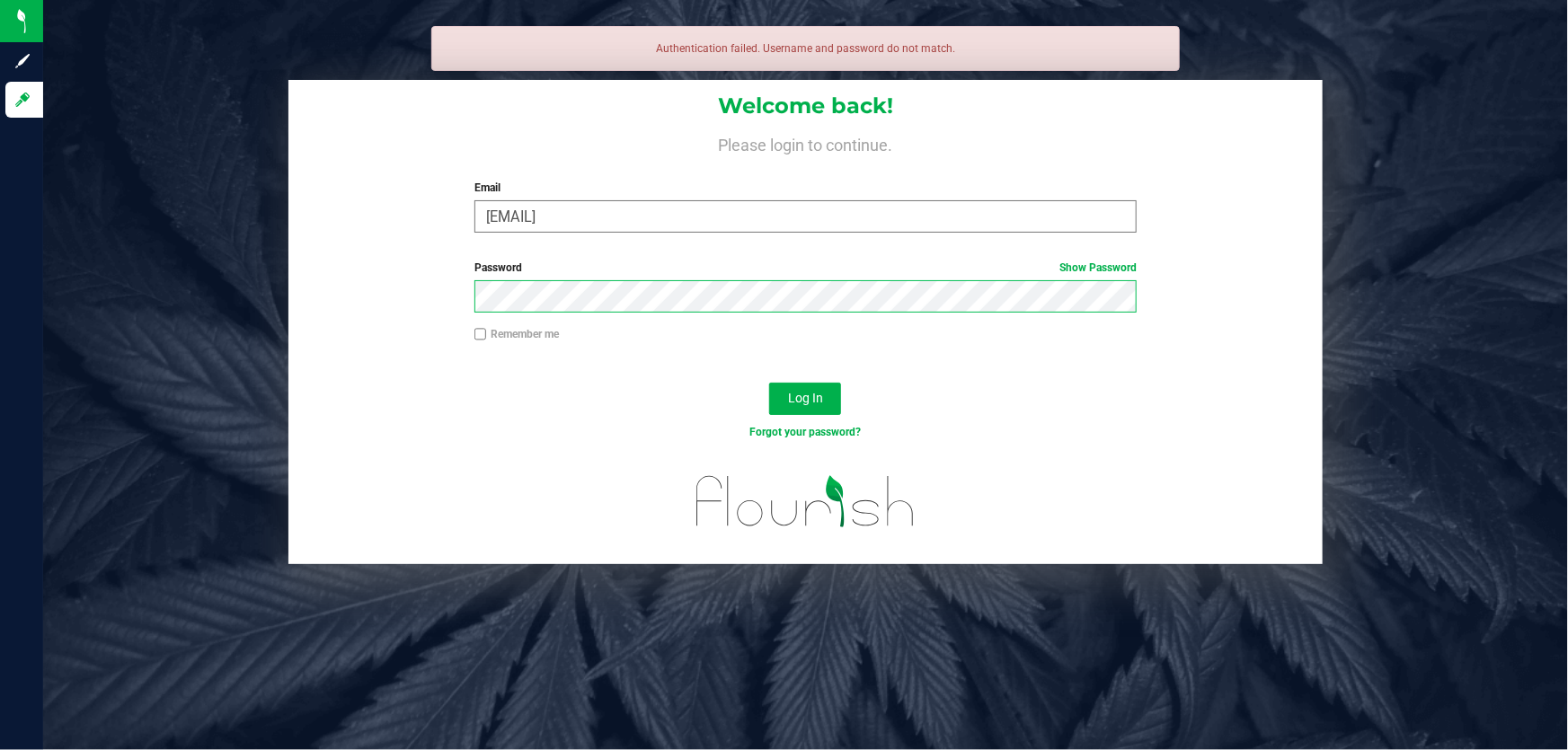 click on "Log In" at bounding box center [805, 399] 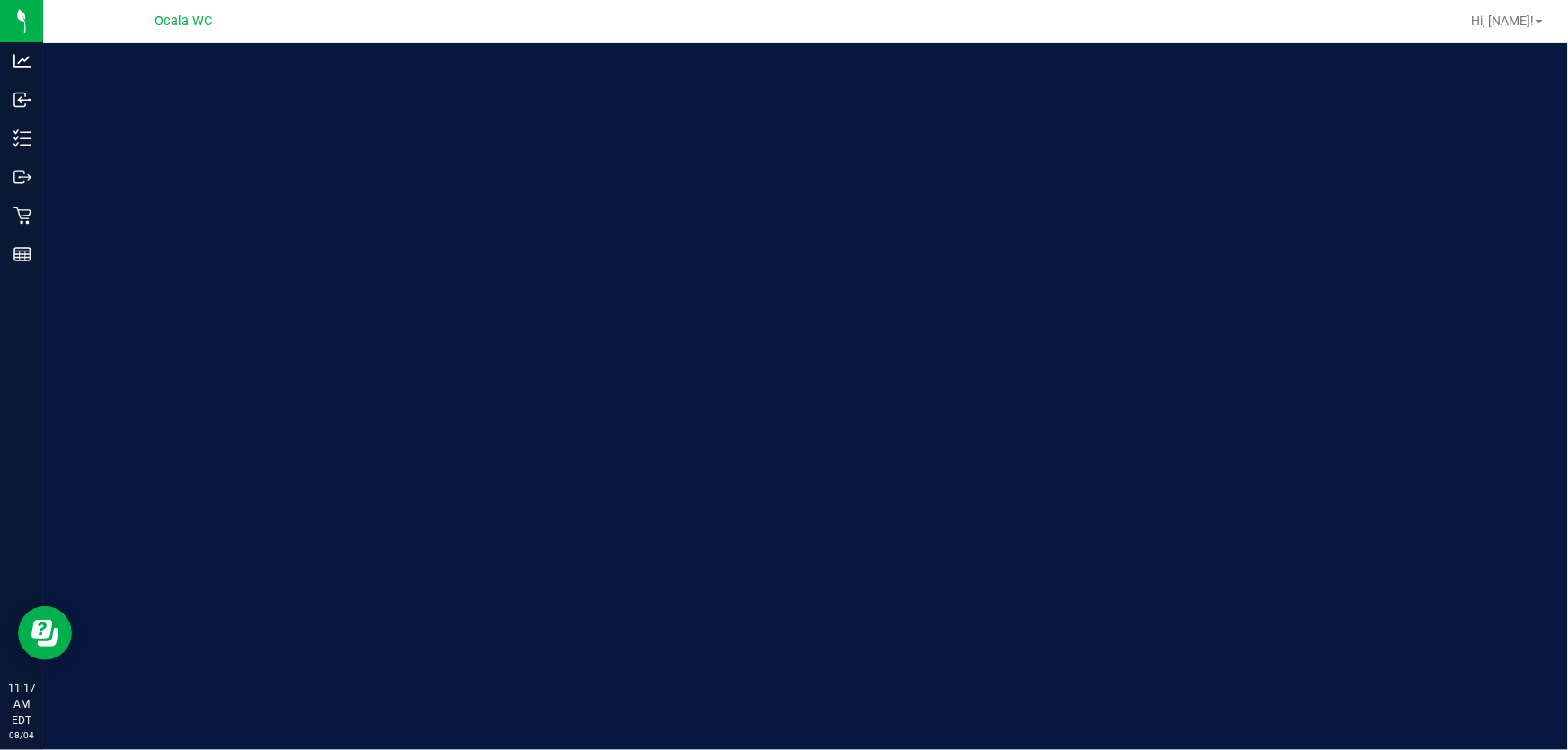 scroll, scrollTop: 0, scrollLeft: 0, axis: both 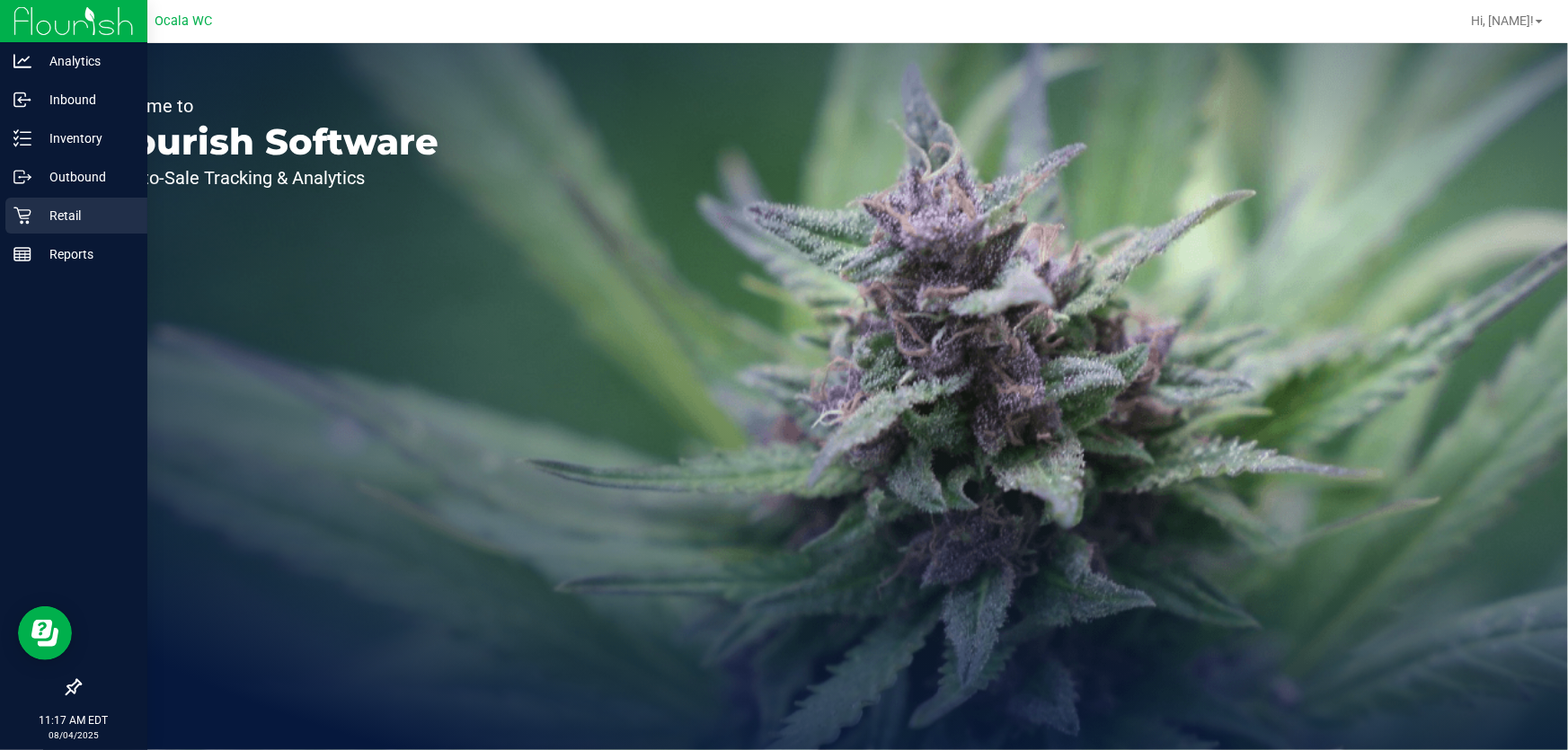 click on "Retail" at bounding box center (85, 216) 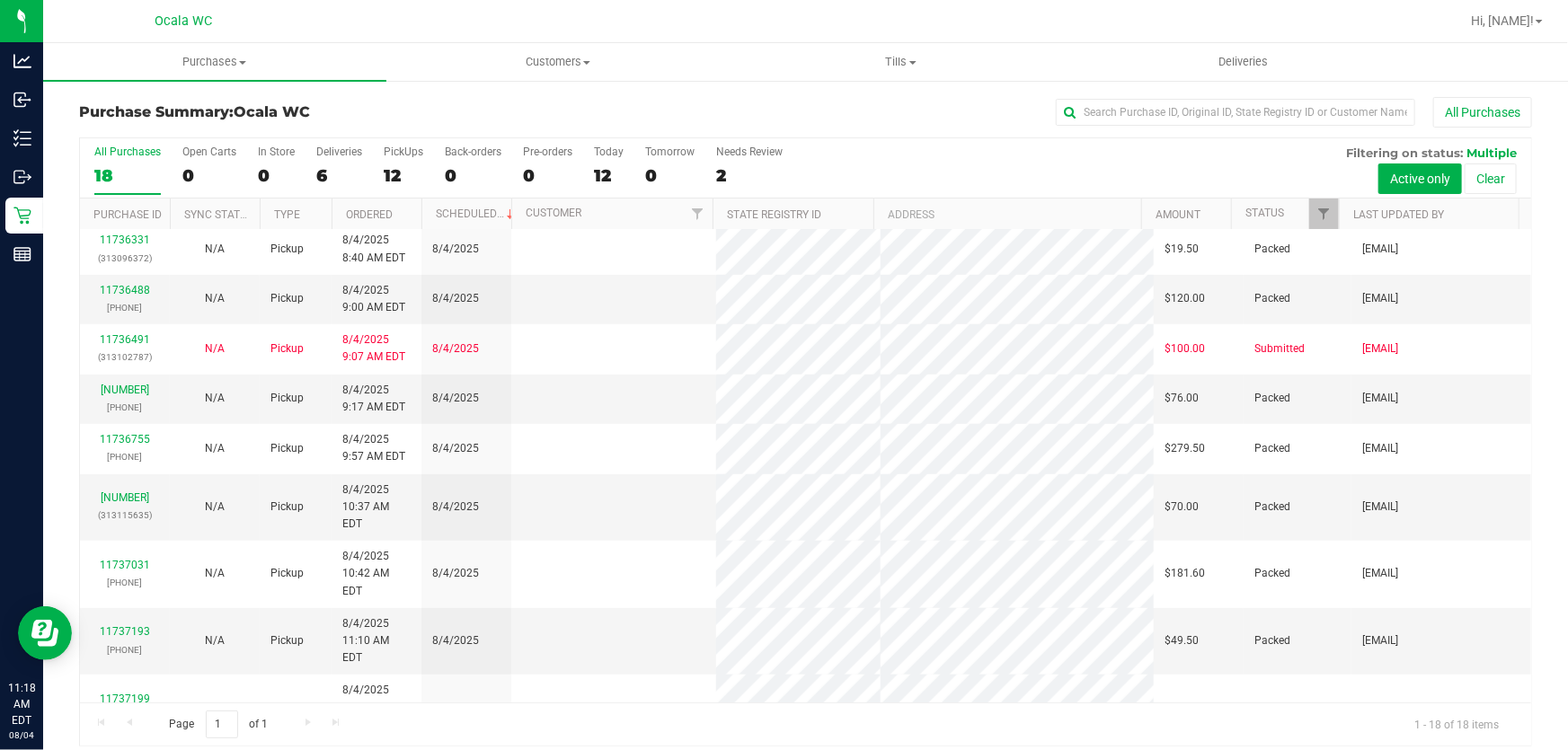 scroll, scrollTop: 0, scrollLeft: 0, axis: both 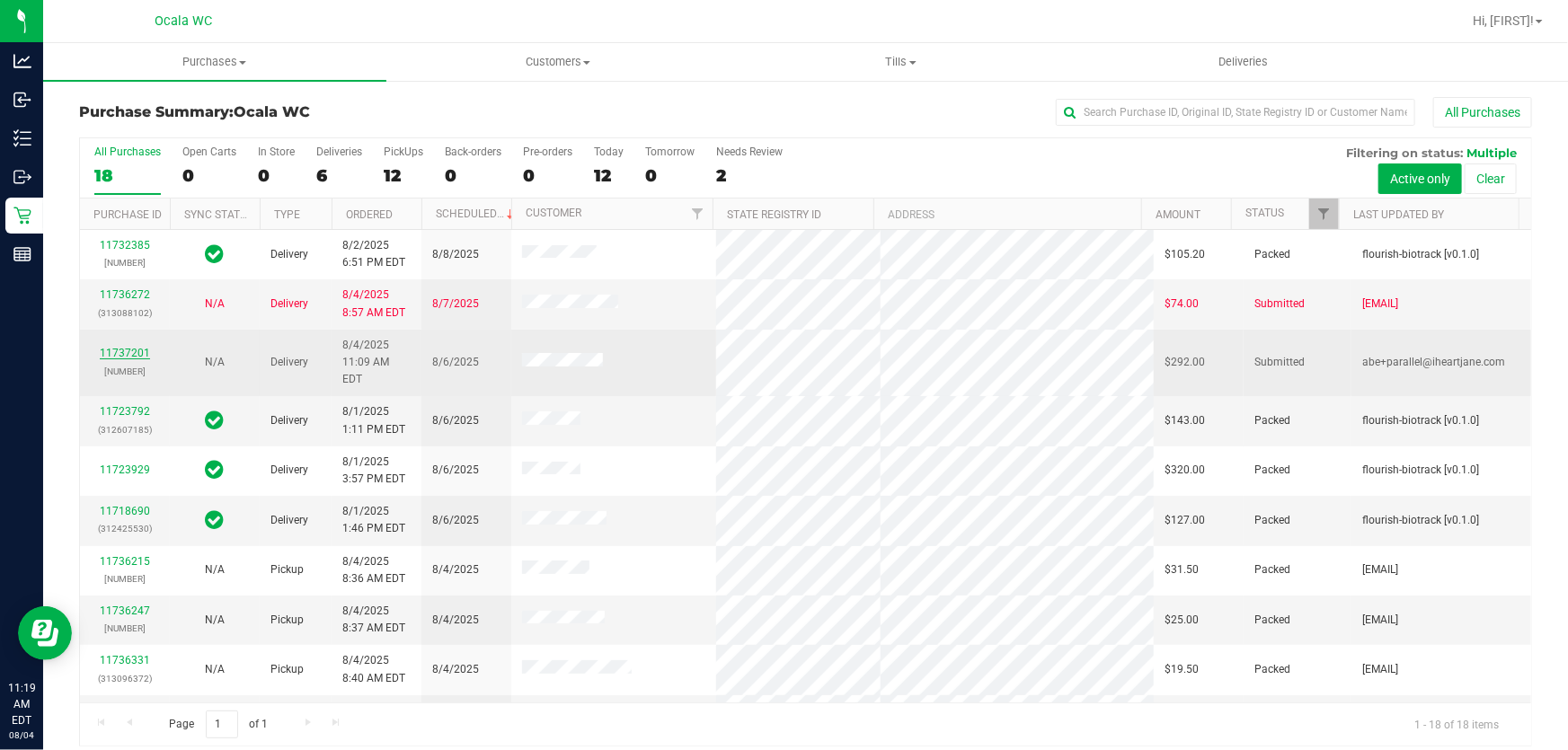 click on "11737201" at bounding box center [125, 353] 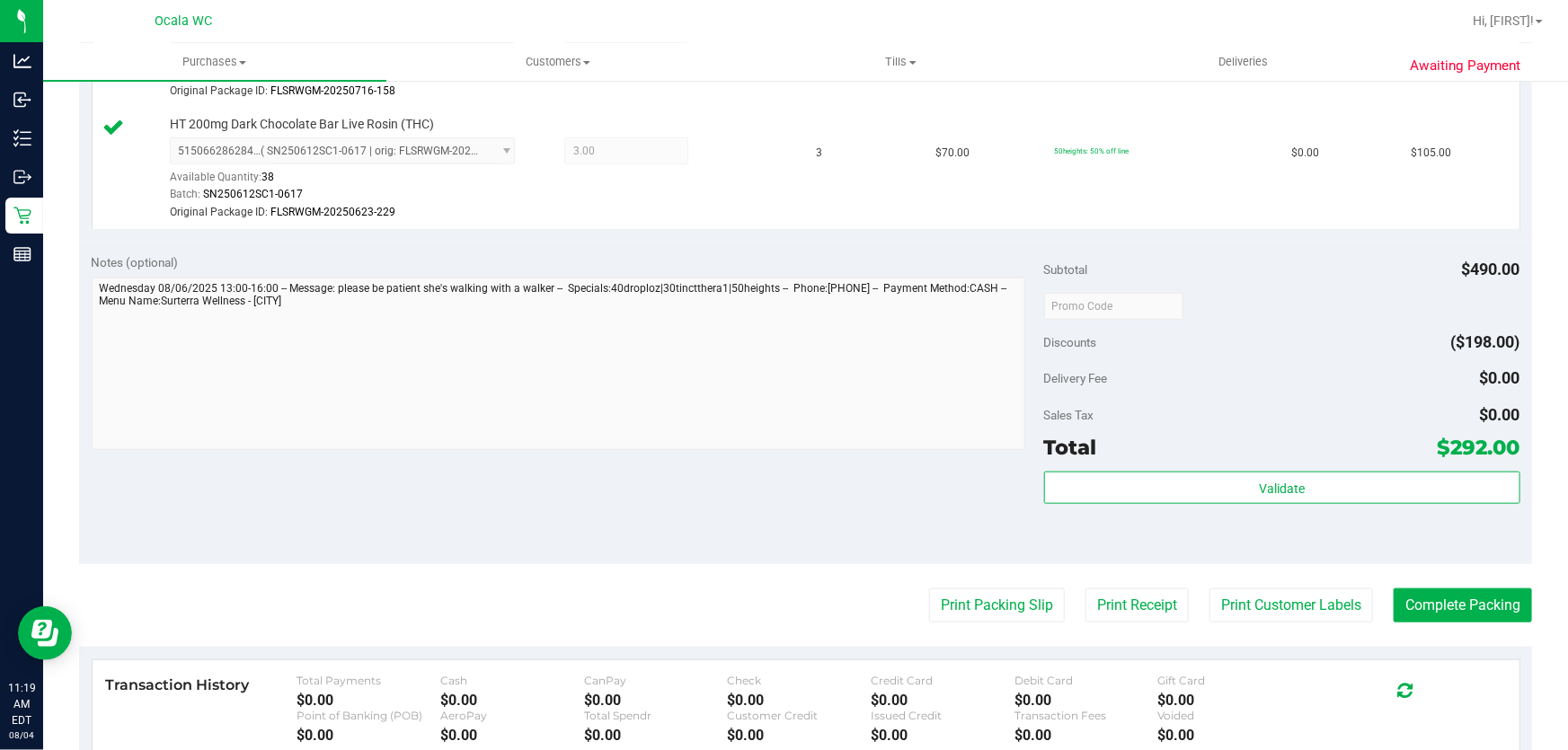 scroll, scrollTop: 735, scrollLeft: 0, axis: vertical 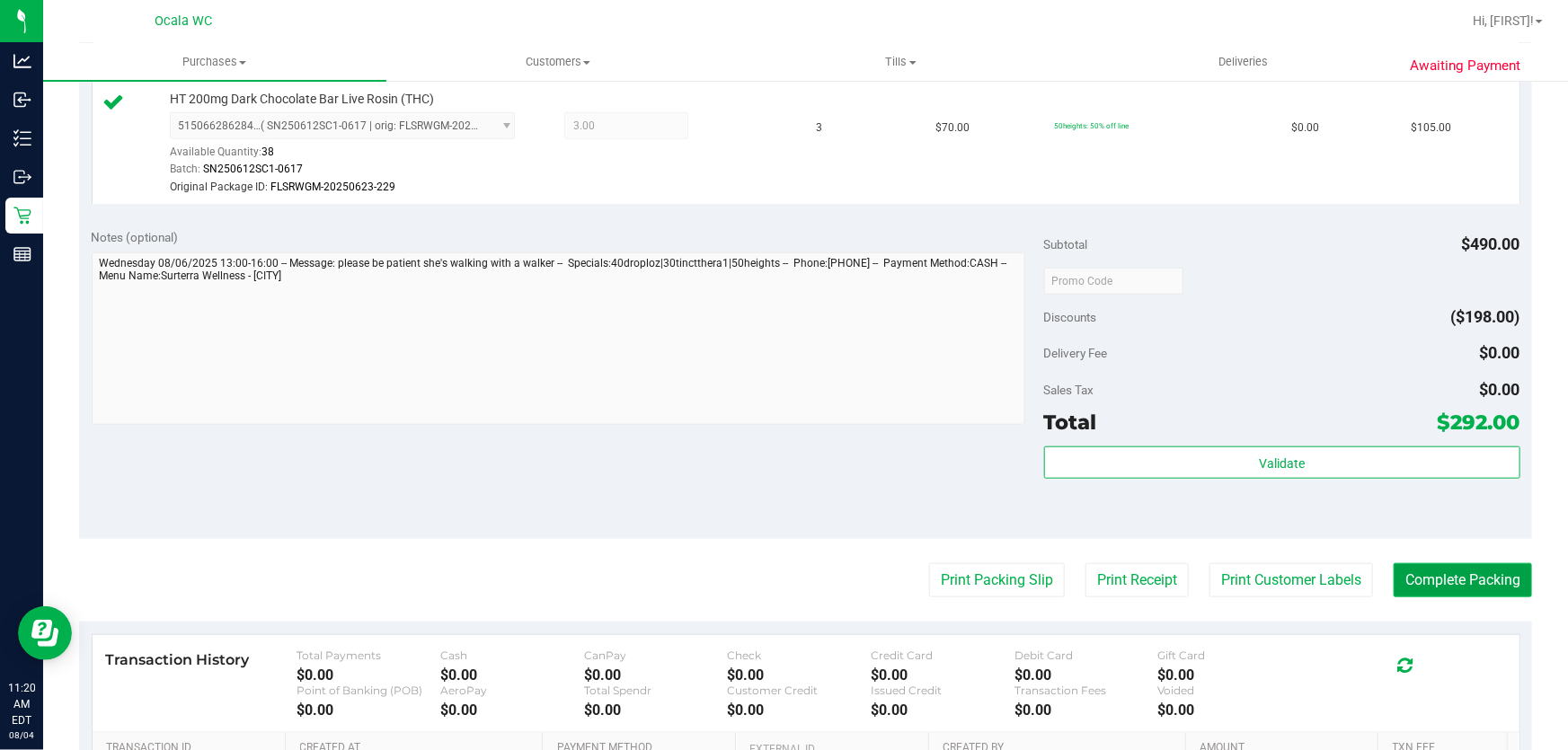 click on "Complete Packing" at bounding box center [1463, 580] 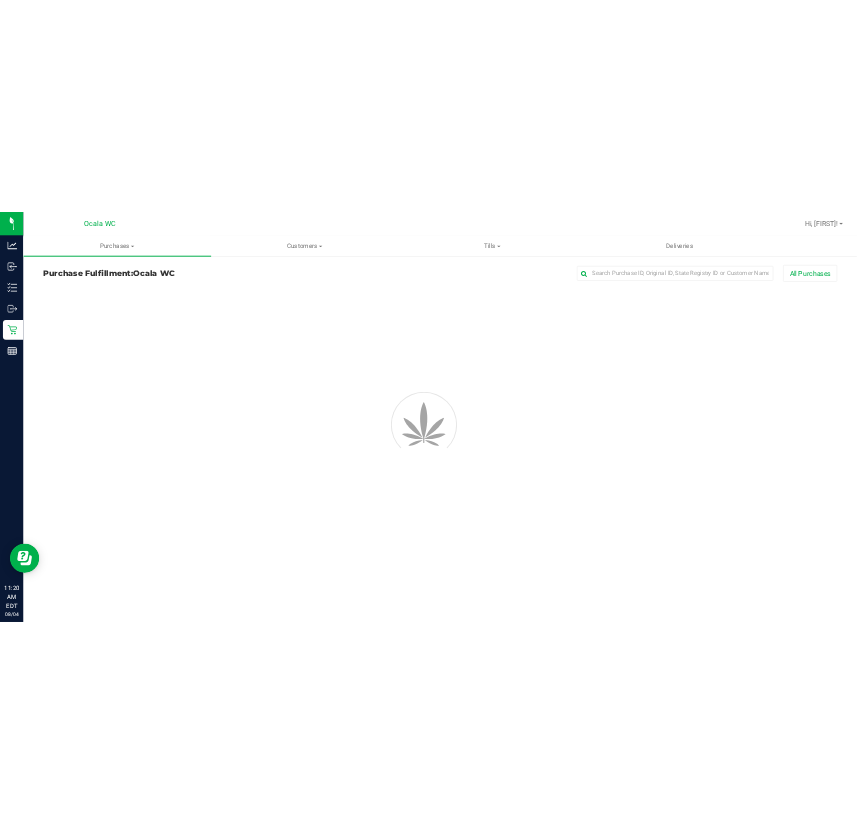 scroll, scrollTop: 0, scrollLeft: 0, axis: both 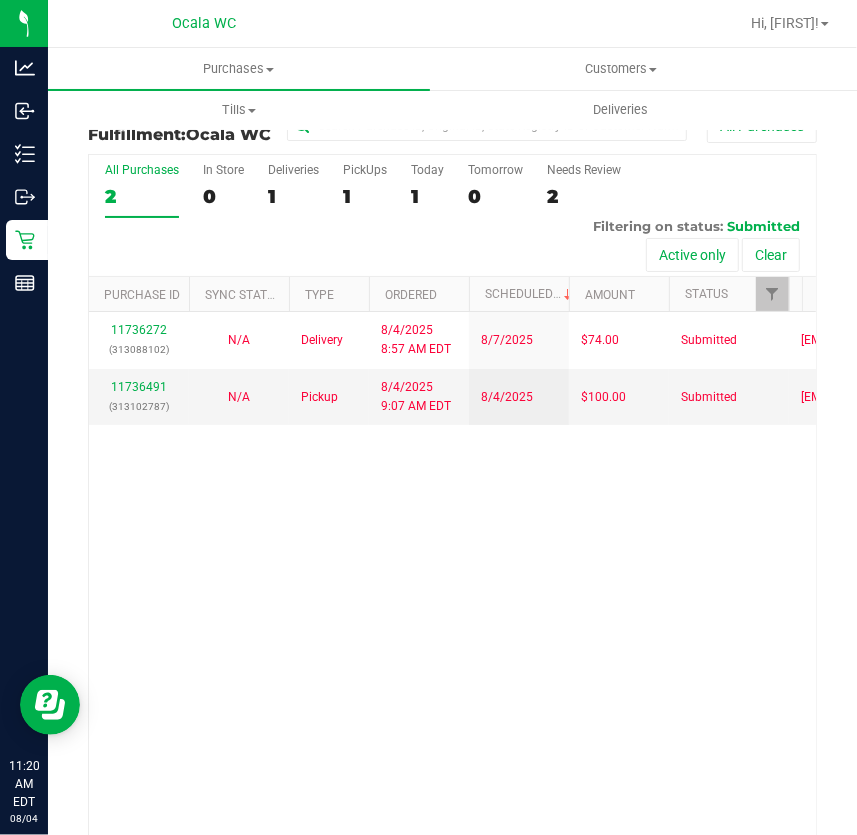 click on "11736272
[NUMBER]
N/A
Delivery 8/4/2025 8:57 AM EDT 8/7/2025
$74.00
Submitted [EMAIL]
11736491
[NUMBER]
N/A
Pickup 8/4/2025 9:07 AM EDT 8/4/2025
$100.00
Submitted [EMAIL]" at bounding box center (452, 575) 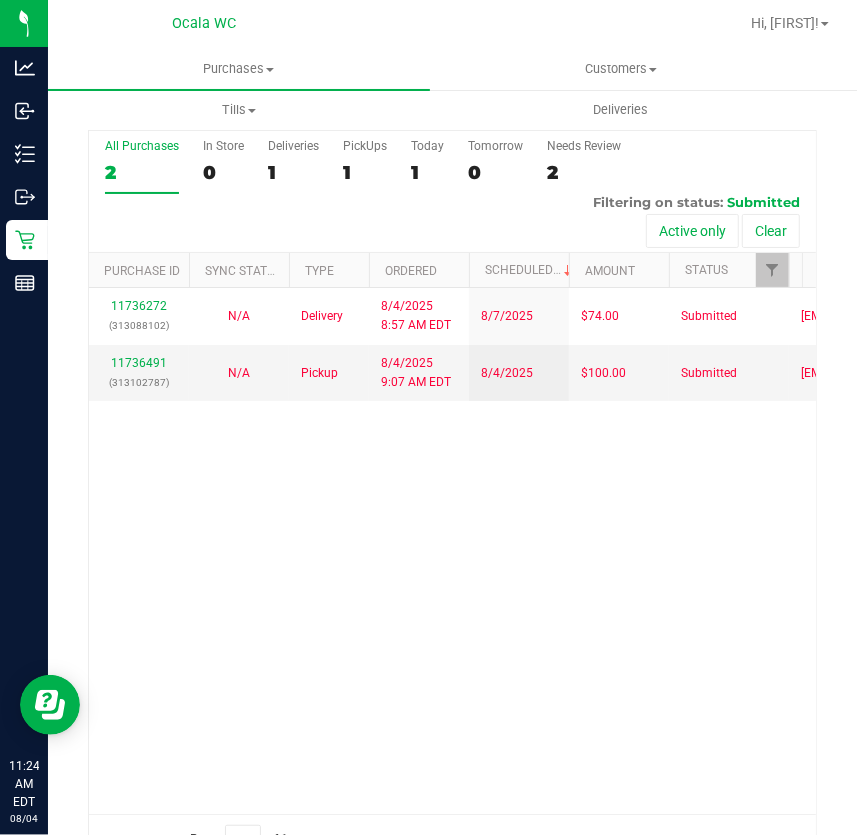 scroll, scrollTop: 0, scrollLeft: 0, axis: both 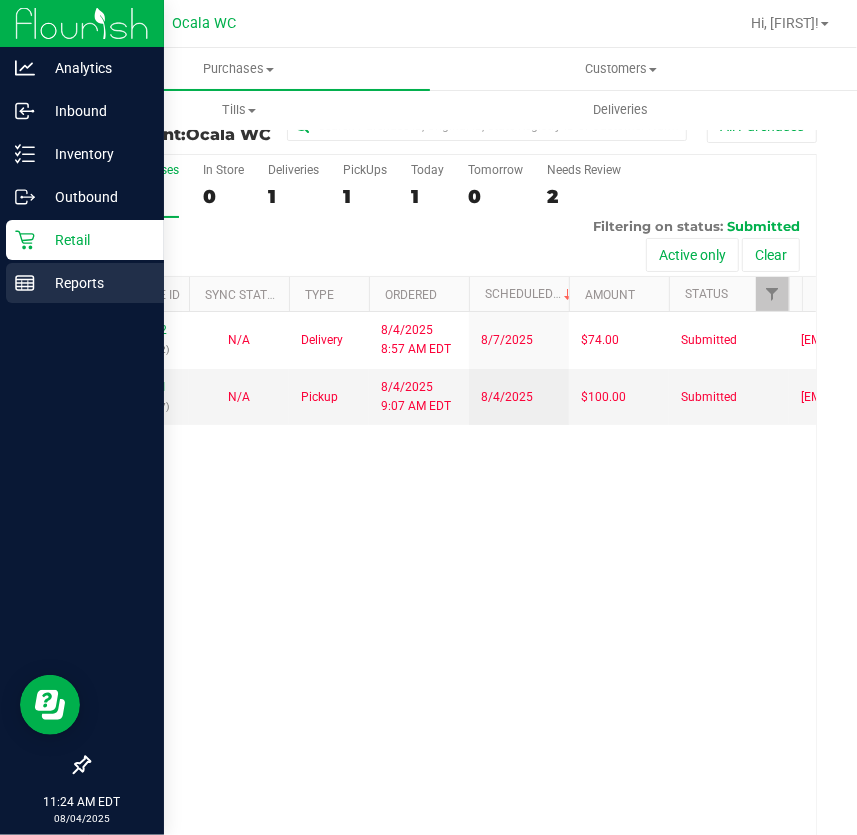 click on "Reports" at bounding box center (95, 283) 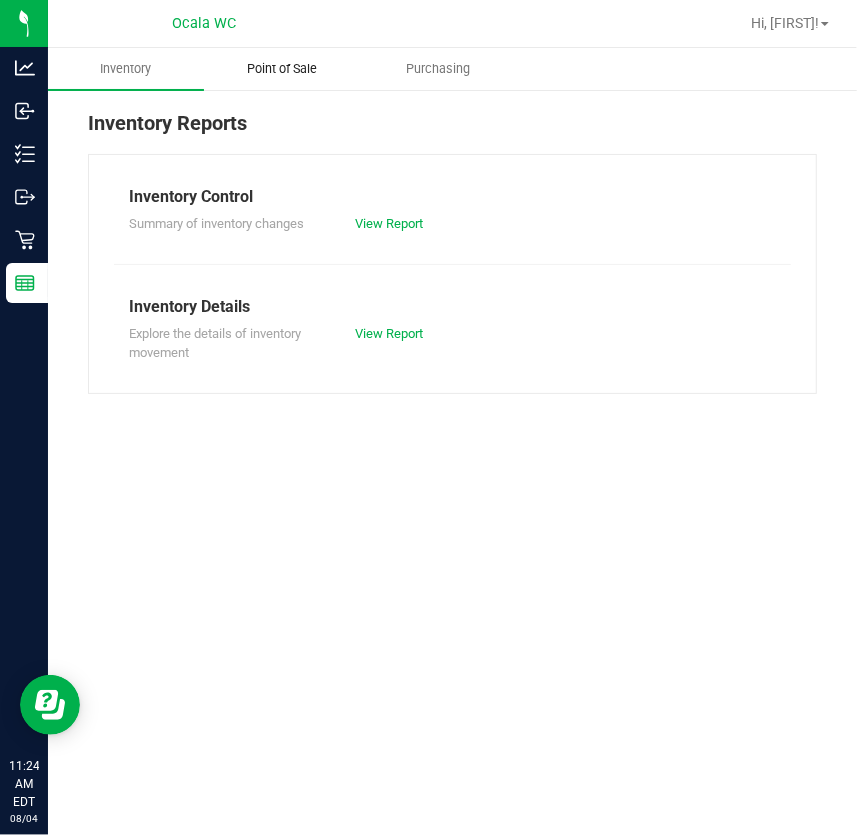 click on "Point of Sale" at bounding box center (282, 69) 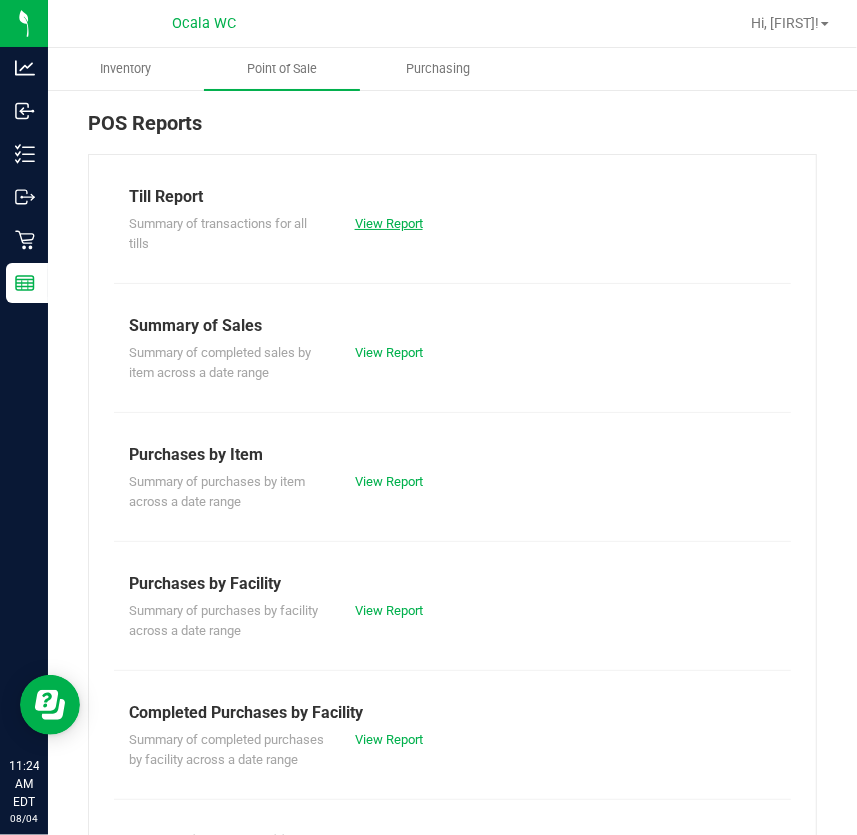 click on "View Report" at bounding box center (389, 223) 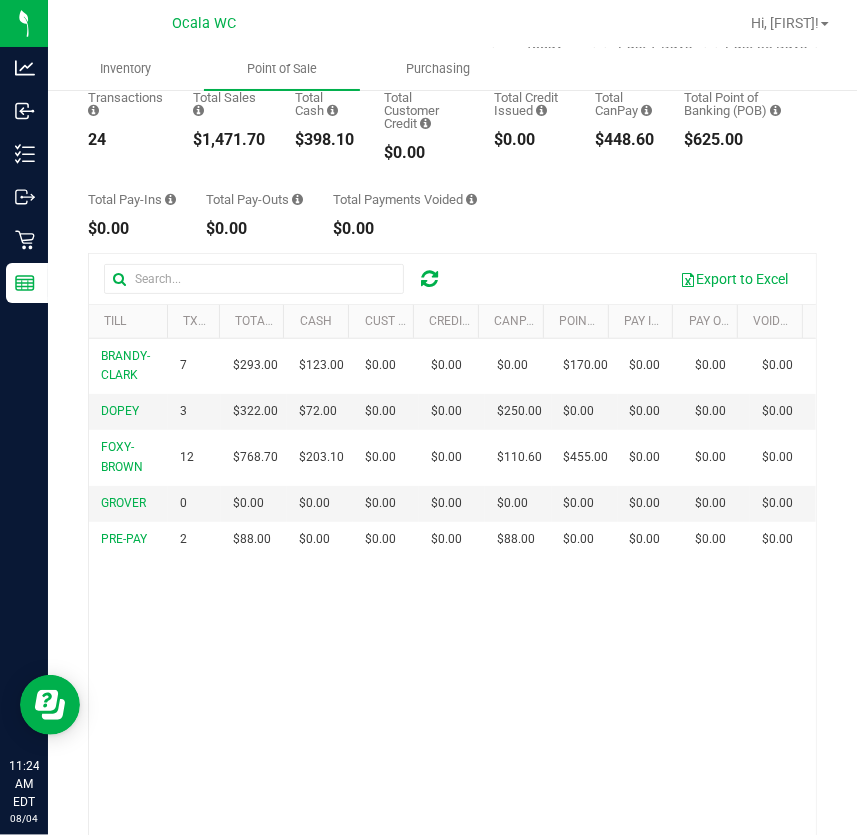 scroll, scrollTop: 0, scrollLeft: 0, axis: both 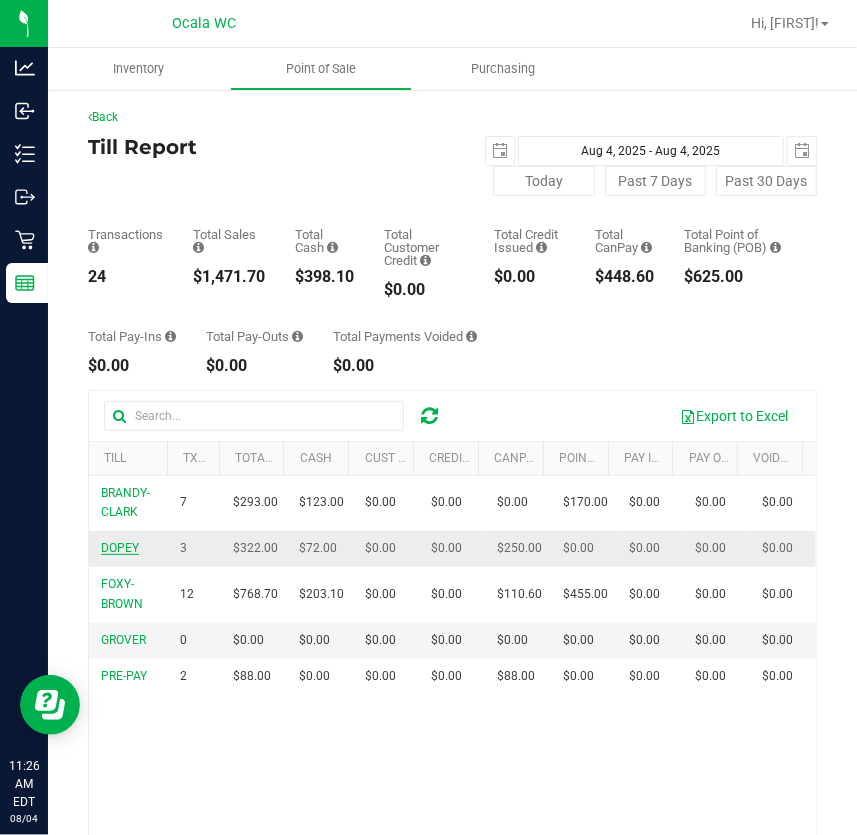 click on "DOPEY" at bounding box center (120, 548) 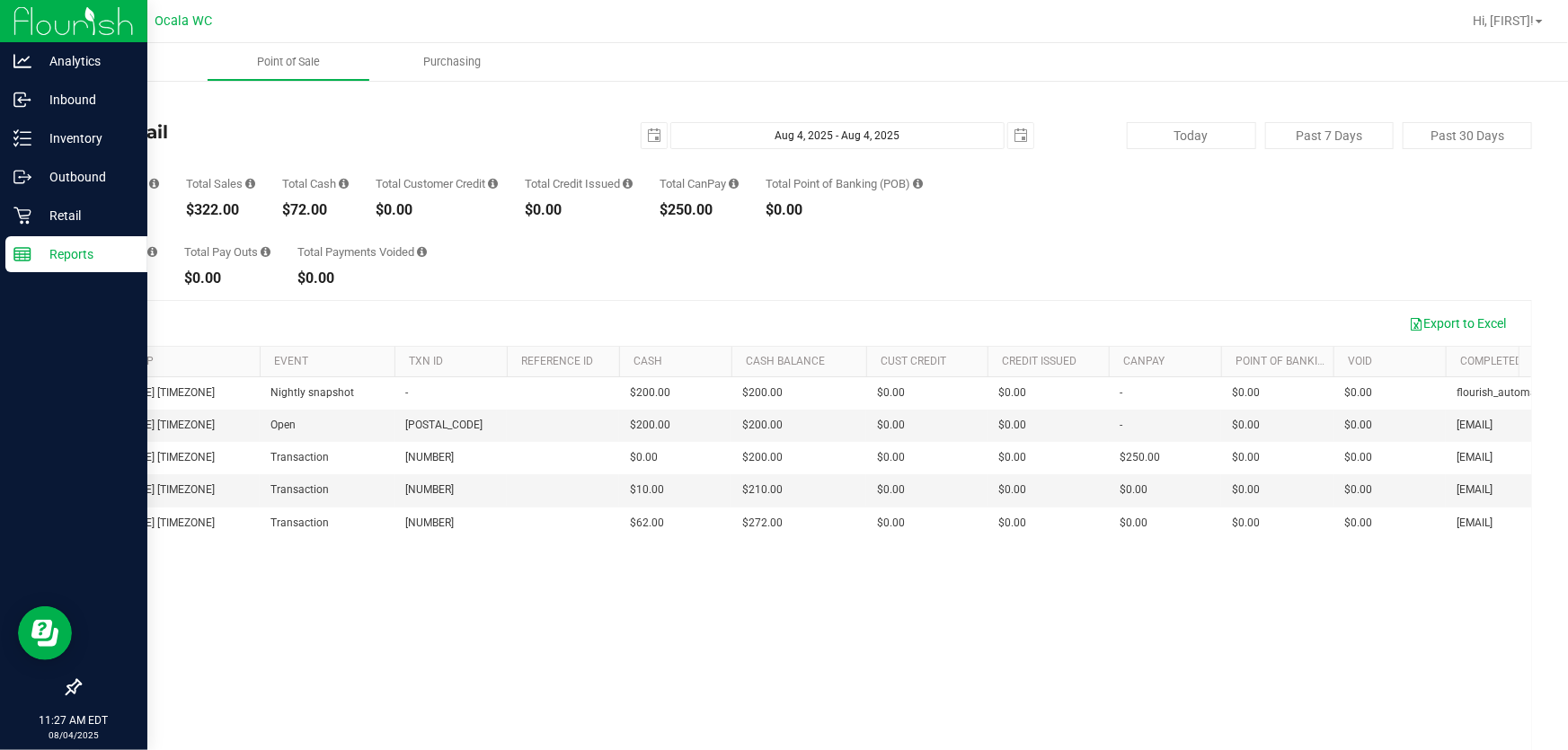 click on "Reports" at bounding box center (85, 254) 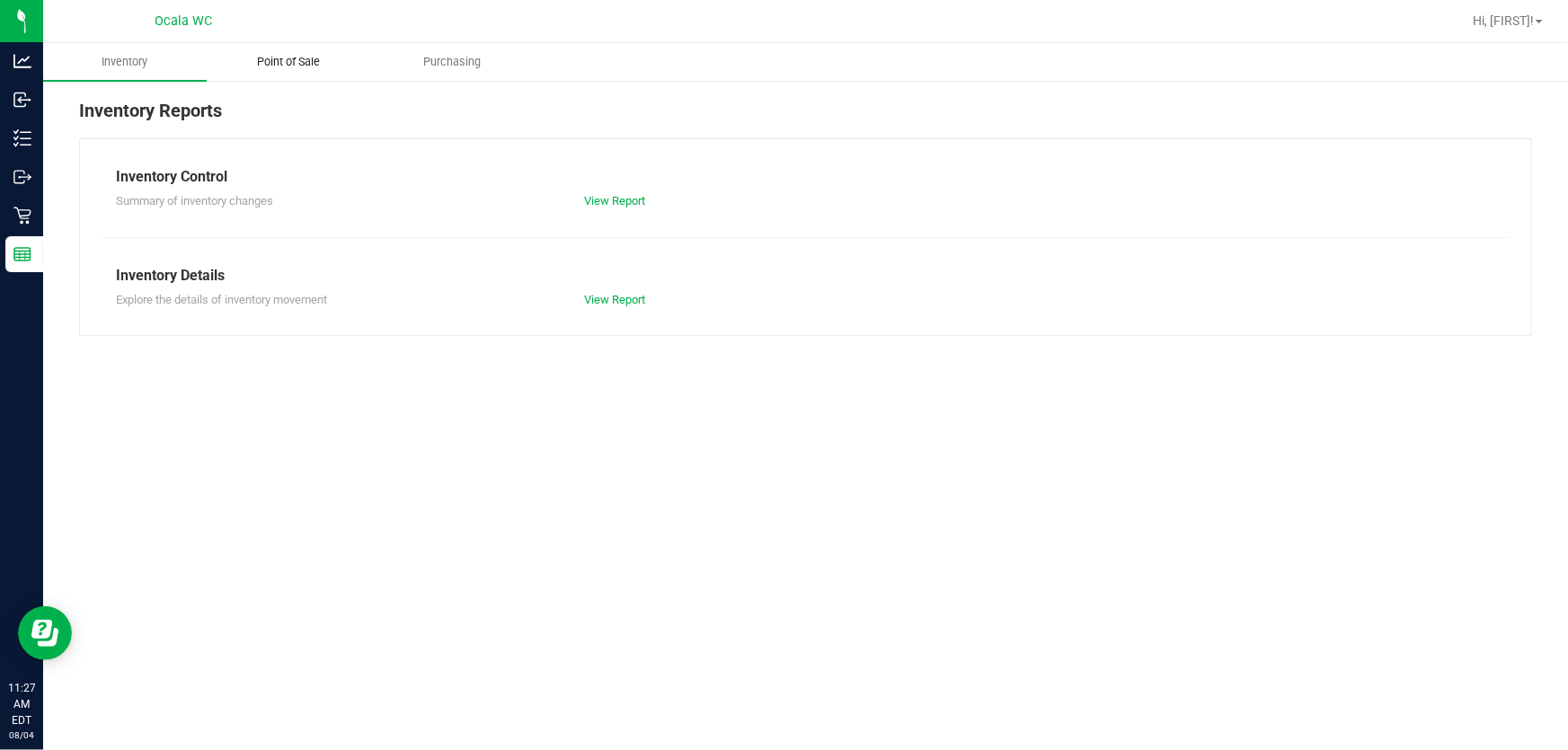 click on "Point of Sale" at bounding box center [288, 62] 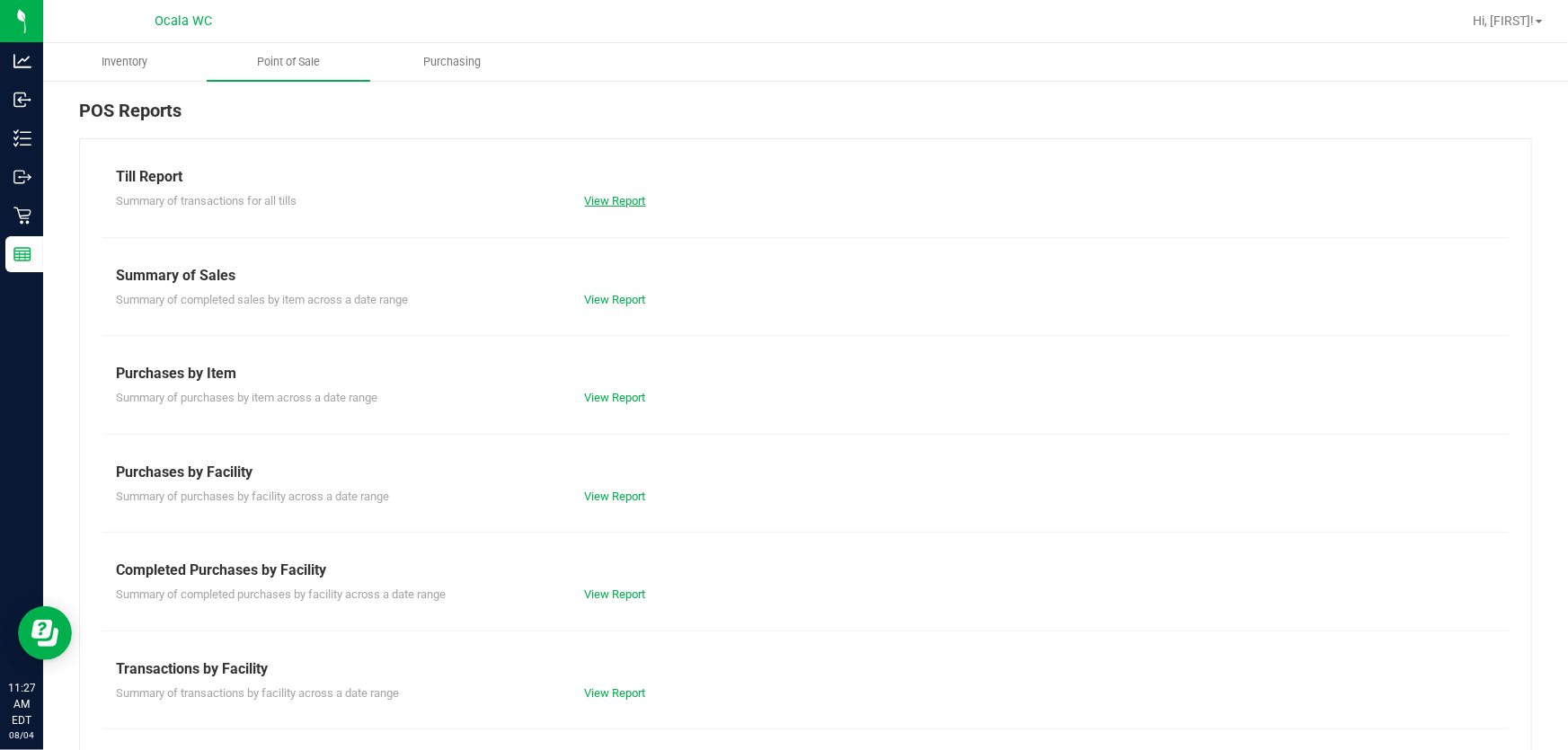 click on "View Report" at bounding box center (616, 200) 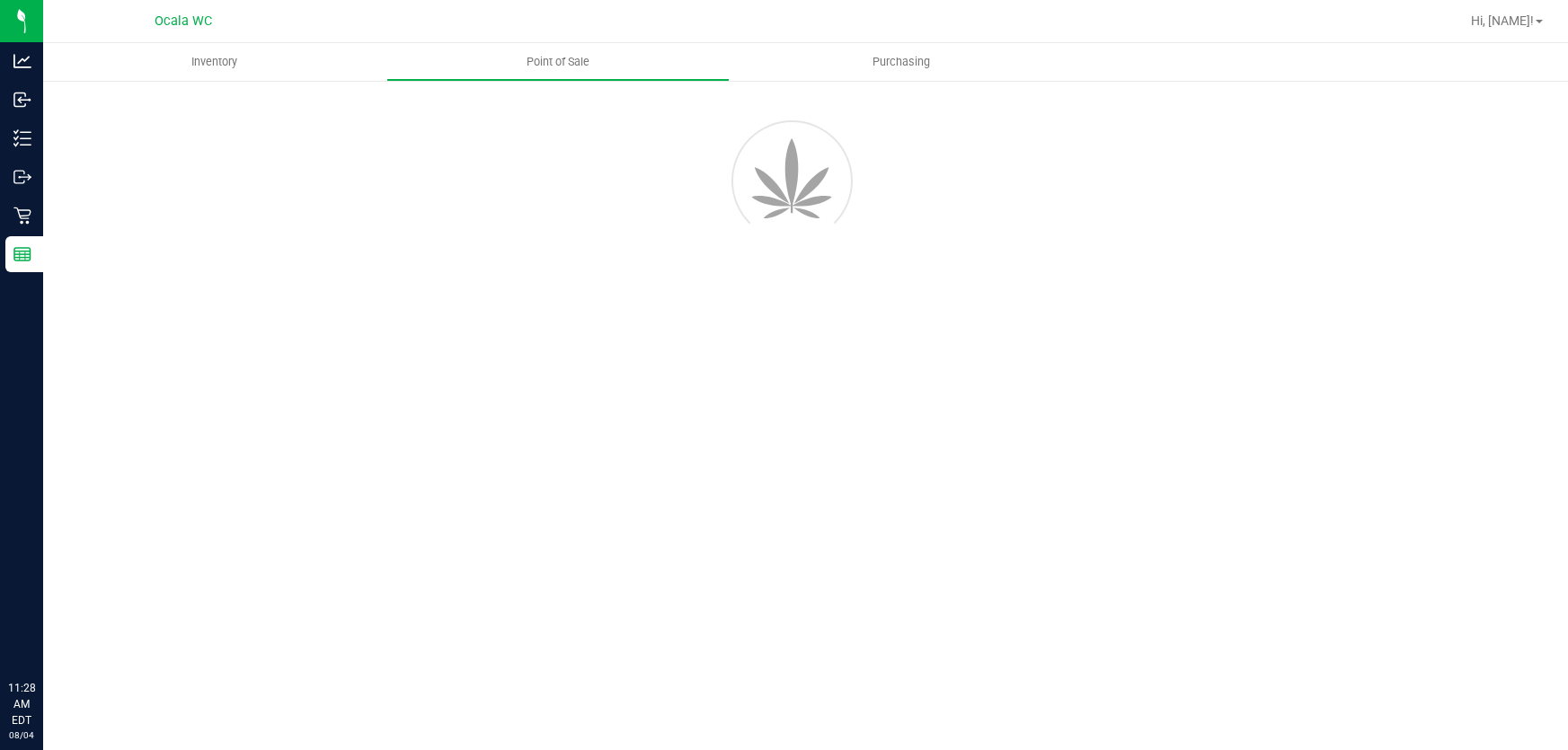 scroll, scrollTop: 0, scrollLeft: 0, axis: both 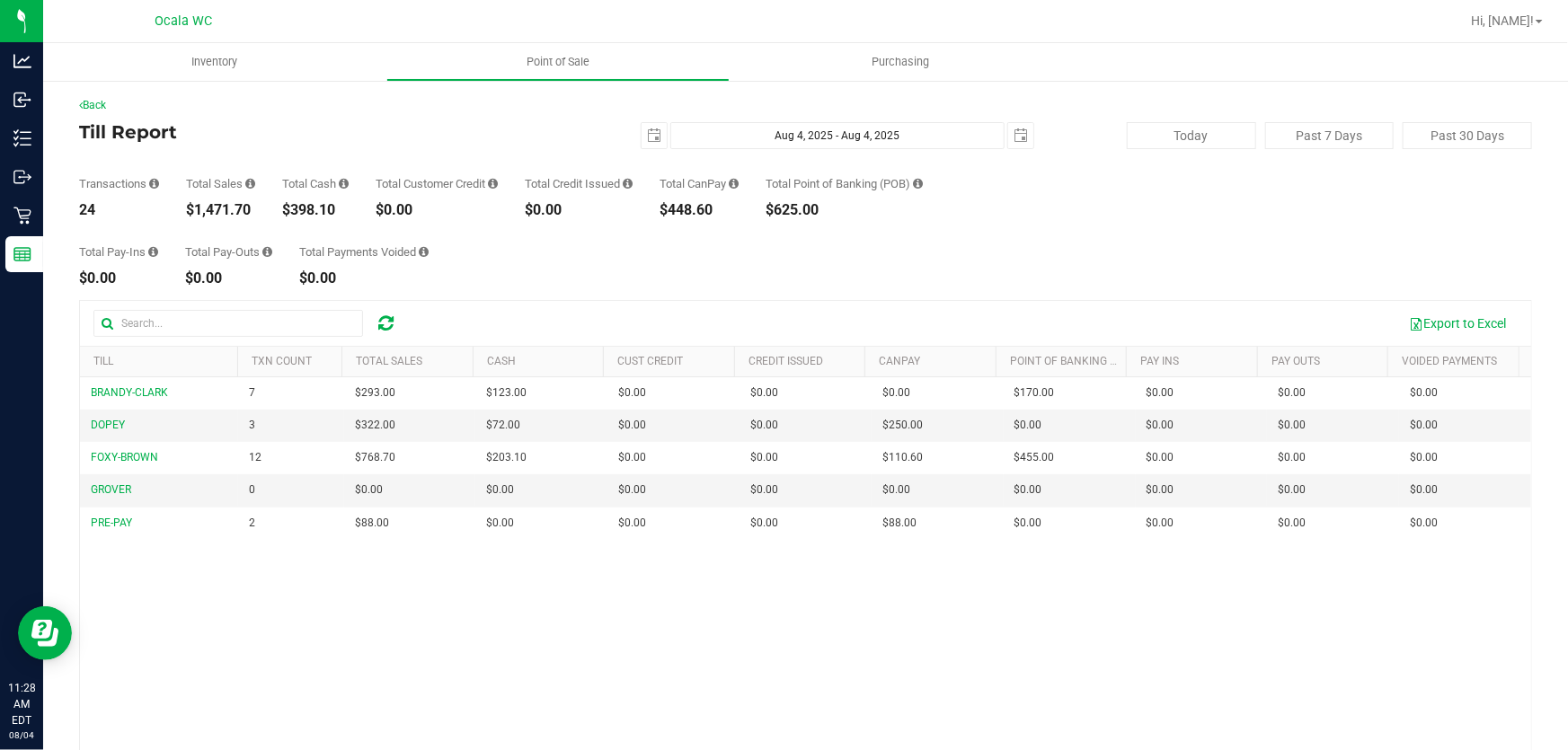 click on "BRANDY-CLARK 7 $293.00 $123.00 $0.00 $0.00 $0.00 $0.00 $0.00 $170.00 $0.00 $0.00 $0.00 $0.00 $0.00 $0.00 $0.00 $0.00 DOPEY 3 $322.00 $72.00 $0.00 $0.00 $0.00 $250.00 $0.00 $0.00 $0.00 $0.00 $0.00 $0.00 $0.00 $0.00 $0.00 $0.00 FOXY-BROWN 12 $768.70 $203.10 $0.00 $0.00 $0.00 $110.60 $0.00 $455.00 $0.00 $0.00 $0.00 $0.00 $0.00 $0.00 $0.00 $0.00 GROVER 0 $0.00 $0.00 $0.00 $0.00 $0.00 $0.00 $0.00 $0.00 $0.00 $0.00 $0.00 $0.00 $0.00 $0.00 $0.00 $0.00 PRE-PAY 2 $88.00 $0.00 $0.00 $0.00 $0.00 $88.00 $0.00 $0.00 $0.00 $0.00 $0.00 $0.00 $0.00 $0.00 $0.00 $0.00" at bounding box center (805, 613) 